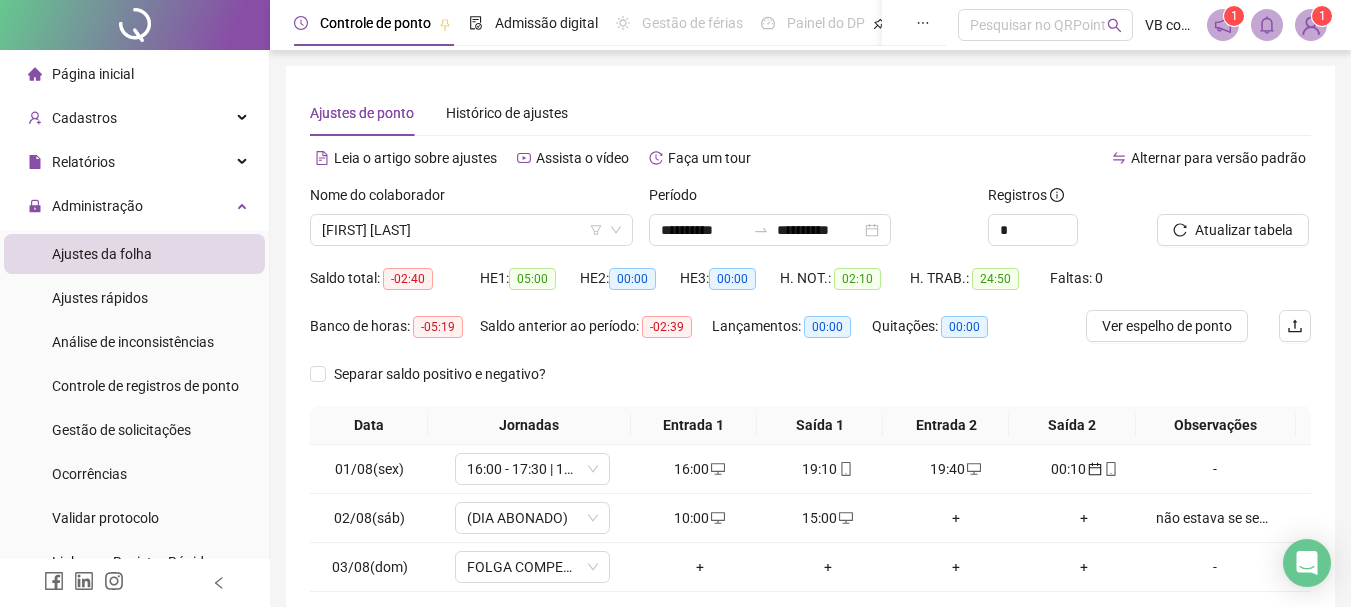scroll, scrollTop: 99, scrollLeft: 0, axis: vertical 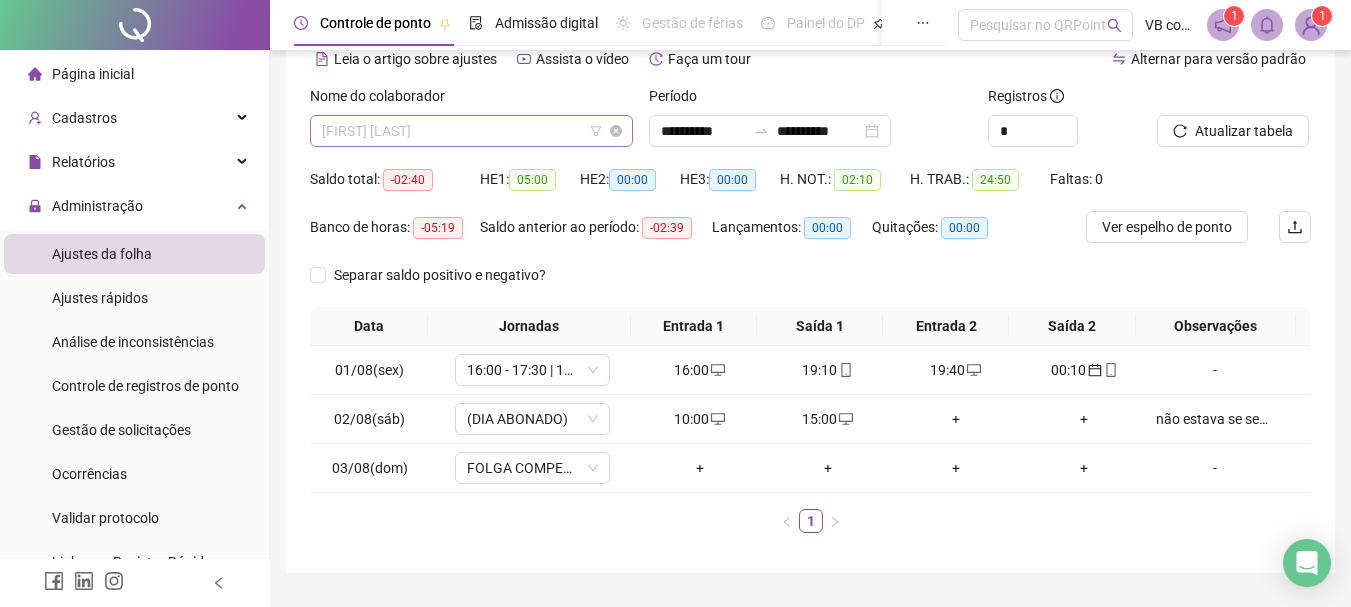 click on "[FIRST] [LAST]" at bounding box center (471, 131) 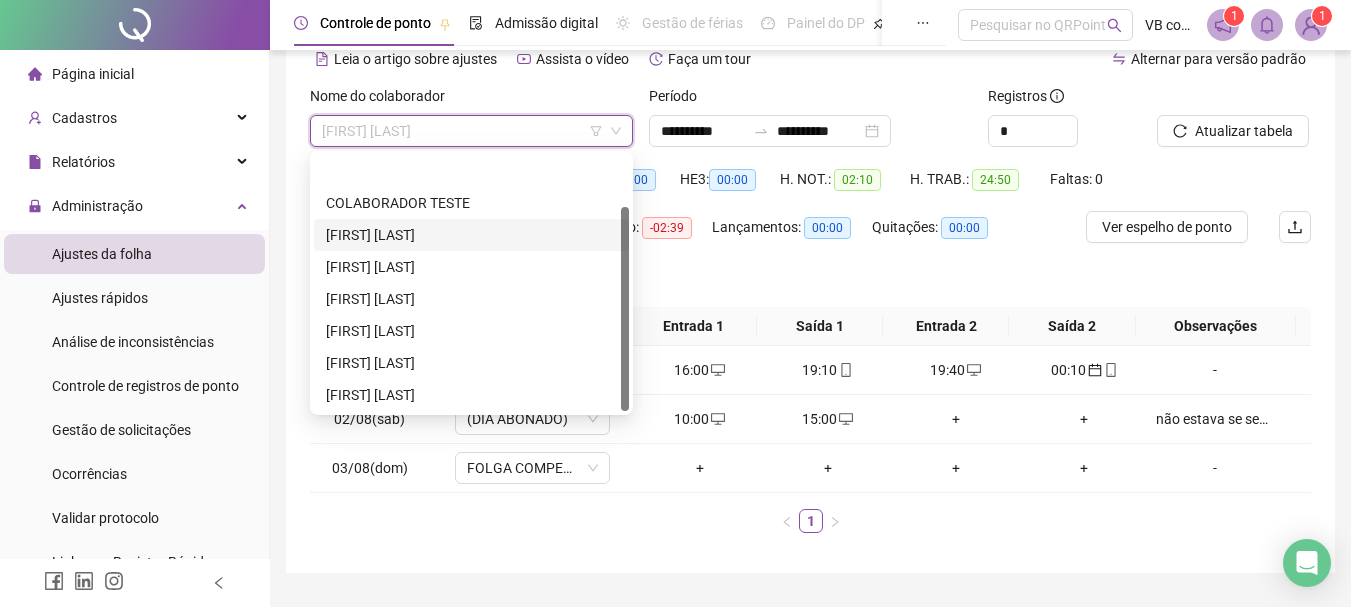 click on "[FIRST] [LAST]" at bounding box center (471, 235) 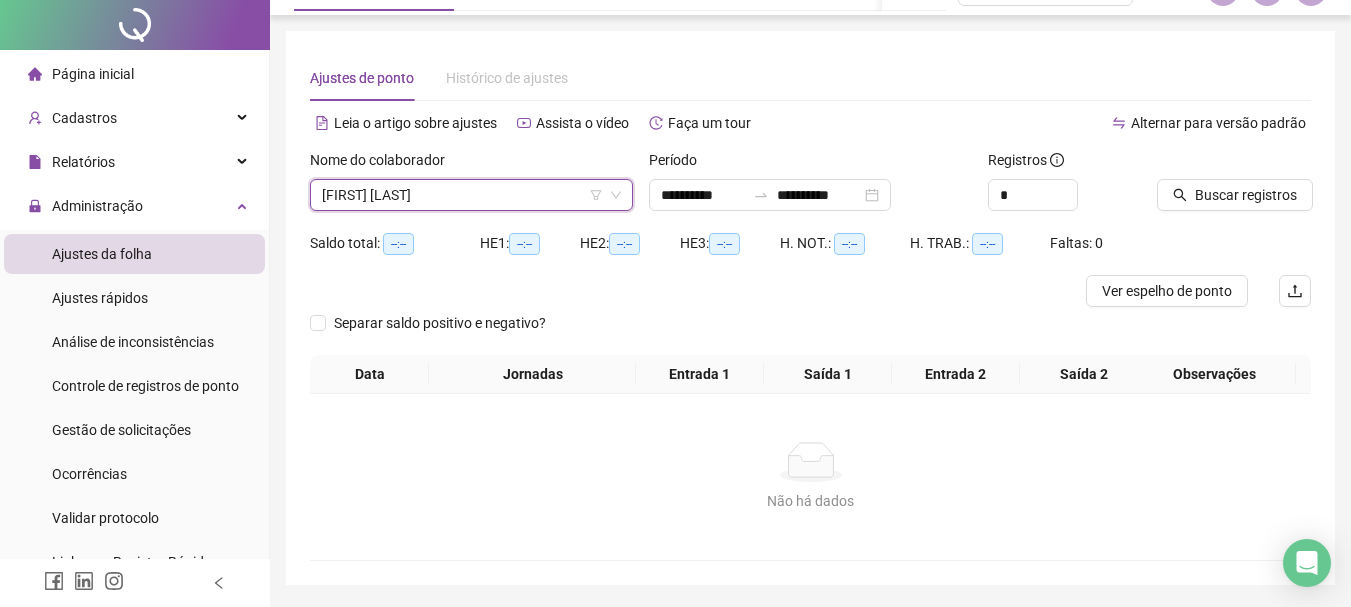 scroll, scrollTop: 0, scrollLeft: 0, axis: both 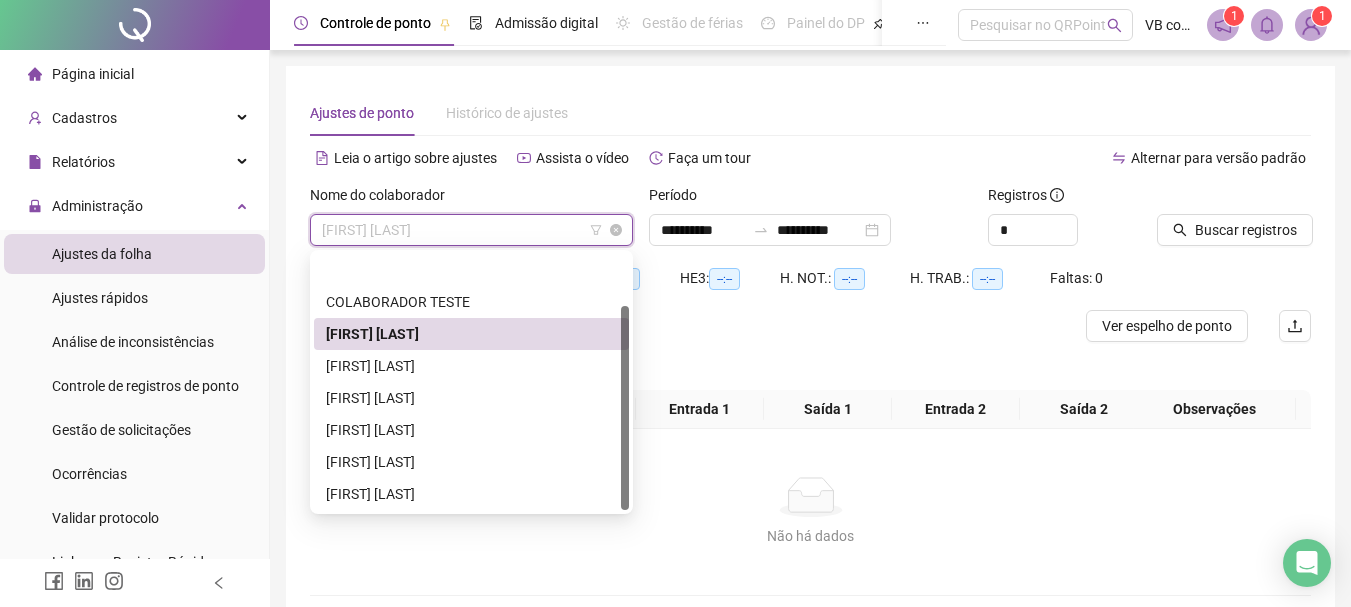 click on "[FIRST] [LAST]" at bounding box center [471, 230] 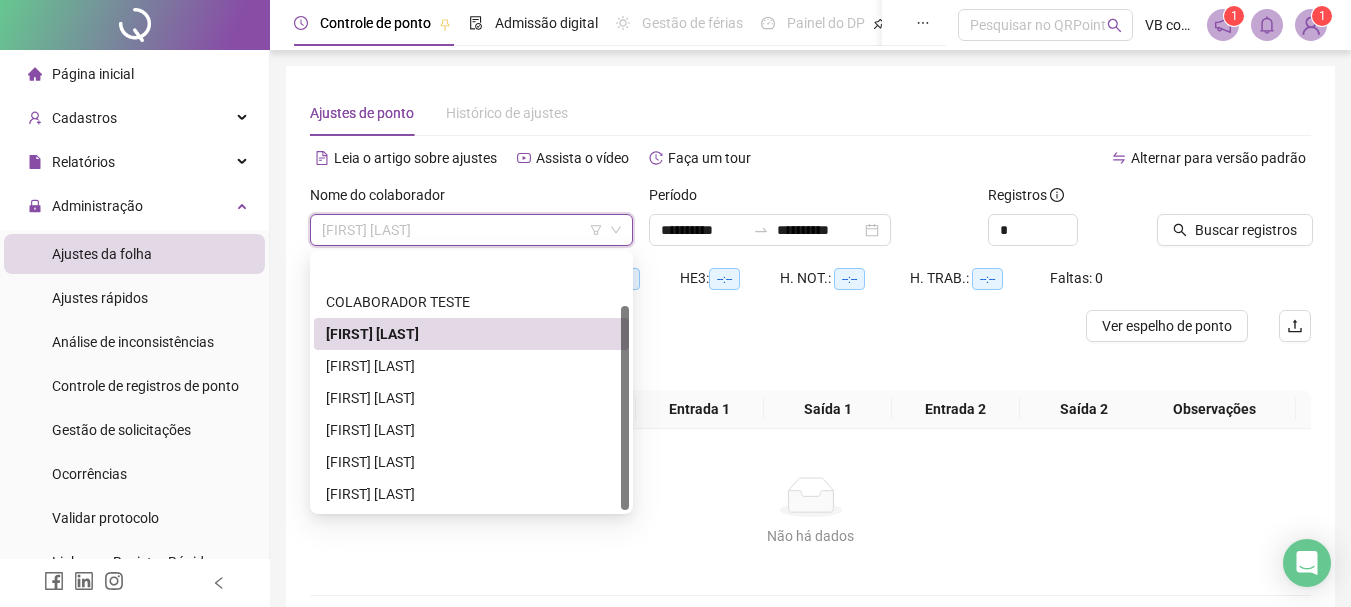 scroll, scrollTop: 0, scrollLeft: 0, axis: both 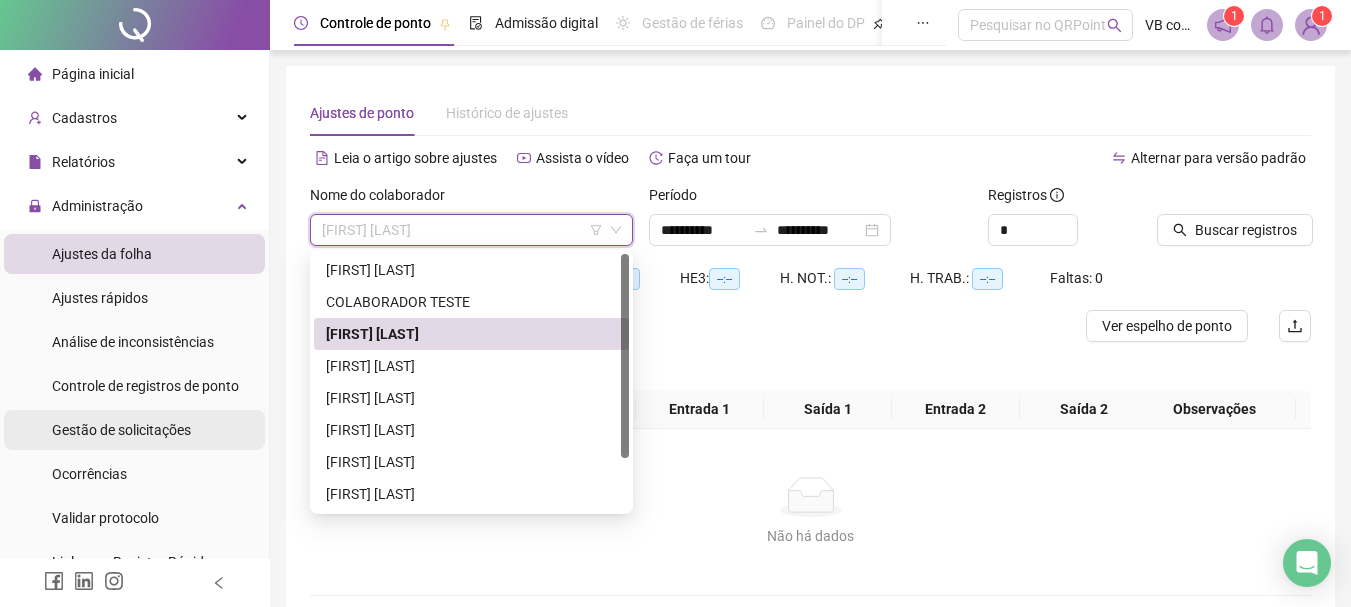 click on "Gestão de solicitações" at bounding box center [134, 430] 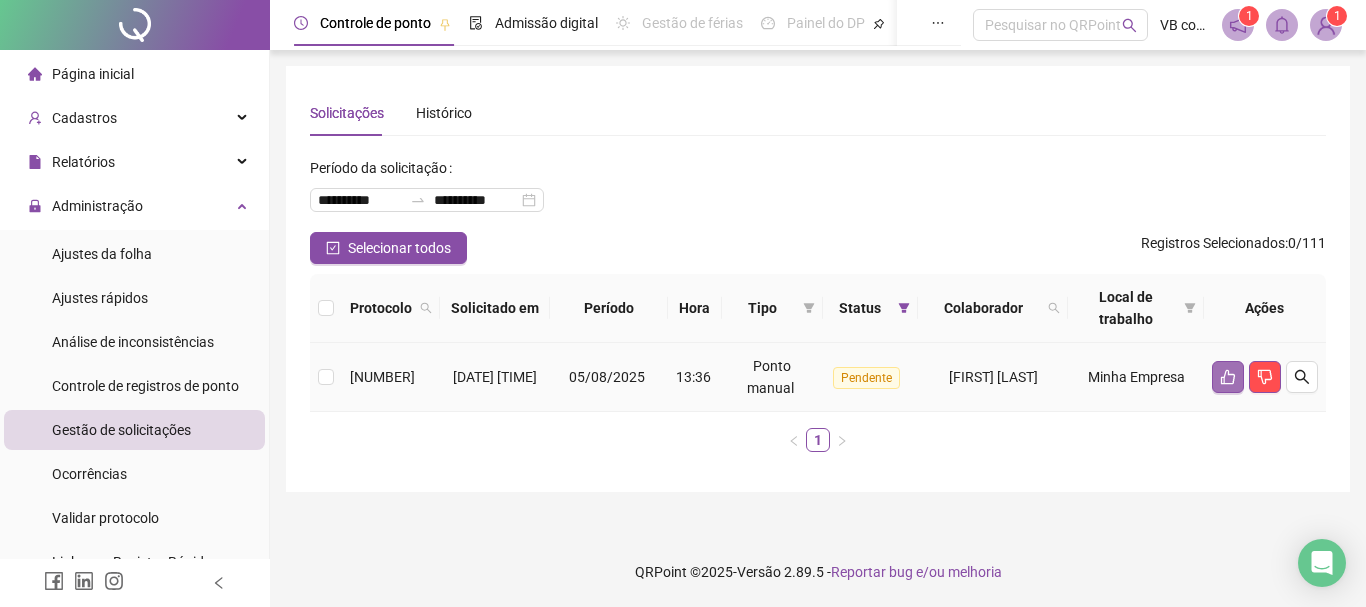 click at bounding box center [1228, 377] 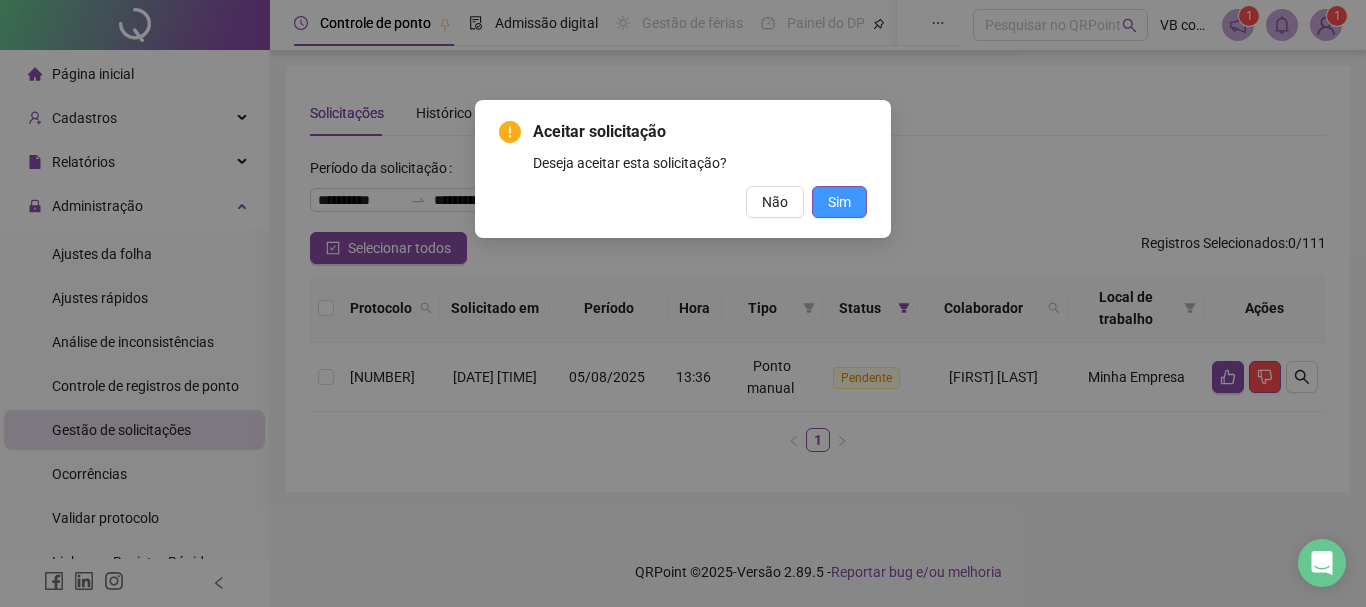 click on "Sim" at bounding box center (839, 202) 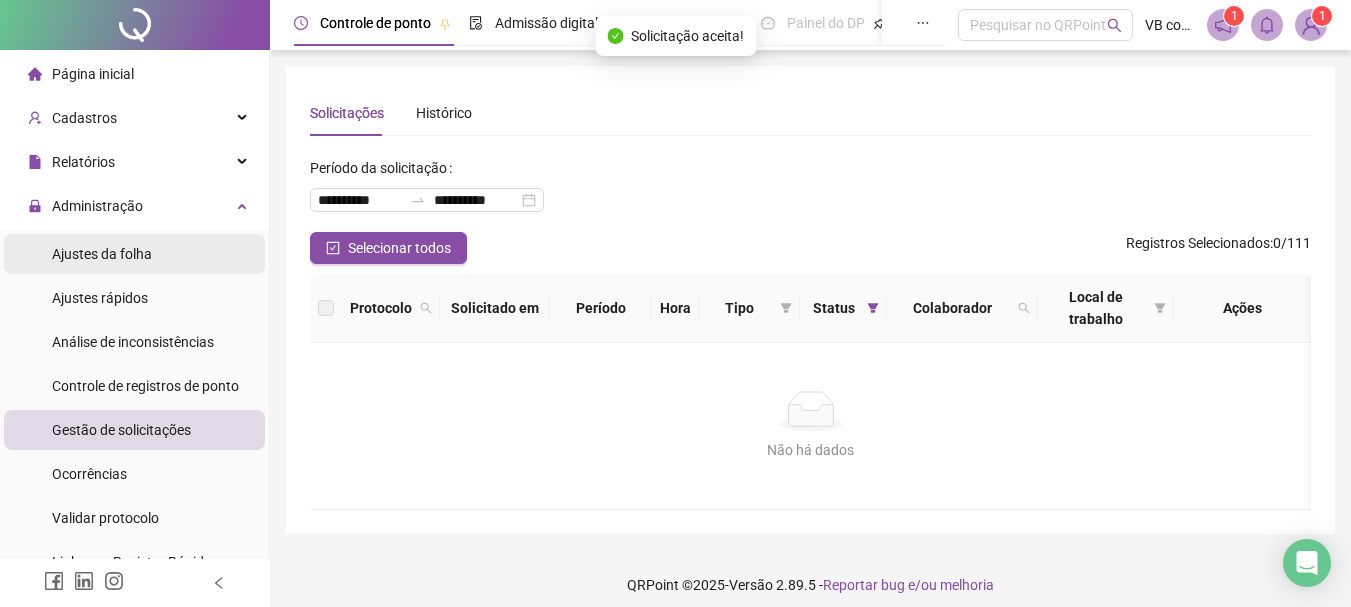 click on "Ajustes da folha" at bounding box center [134, 254] 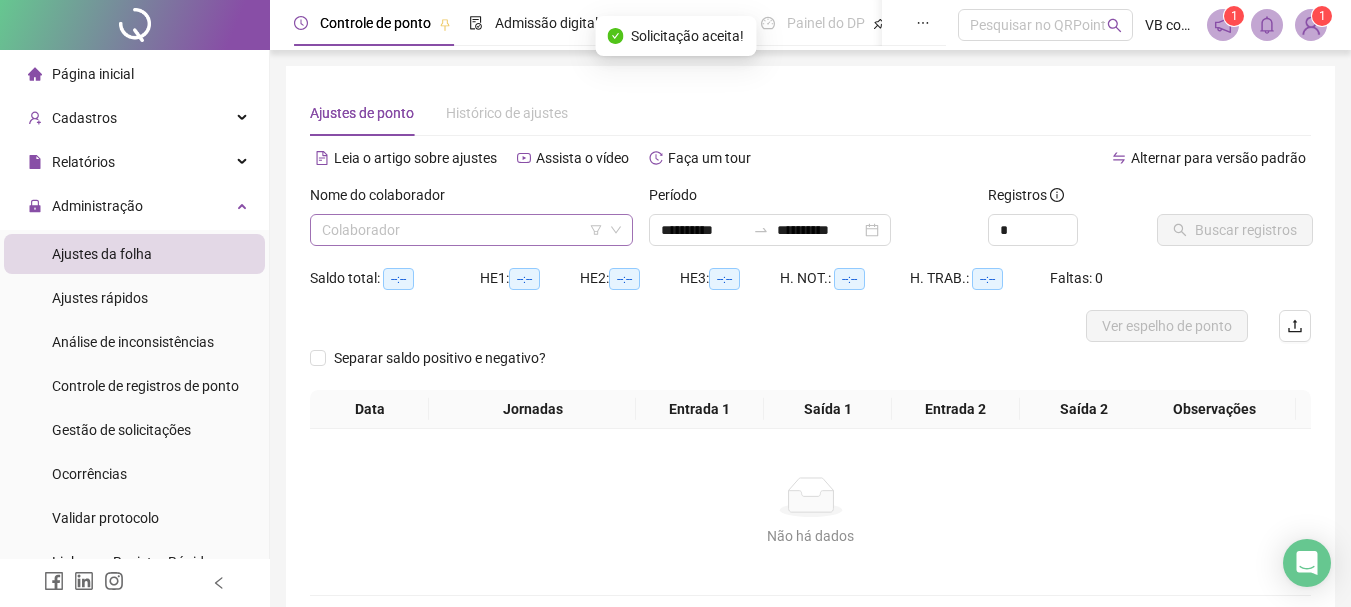 click at bounding box center (462, 230) 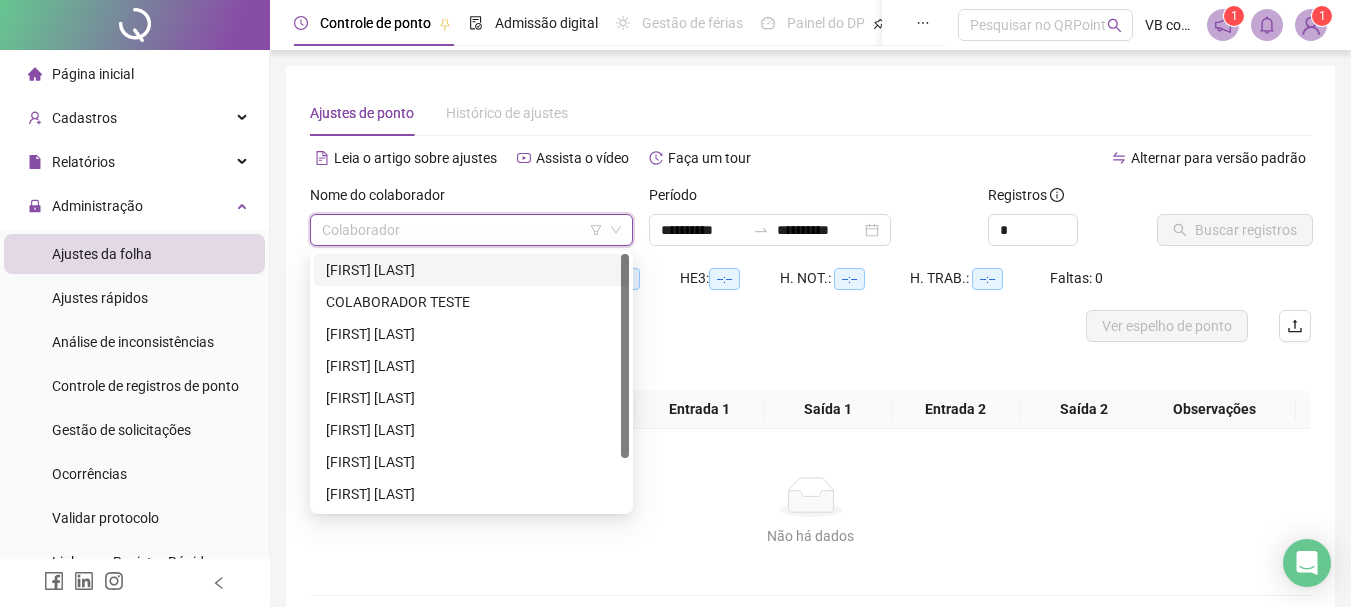 click on "[FIRST] [LAST]" at bounding box center (471, 270) 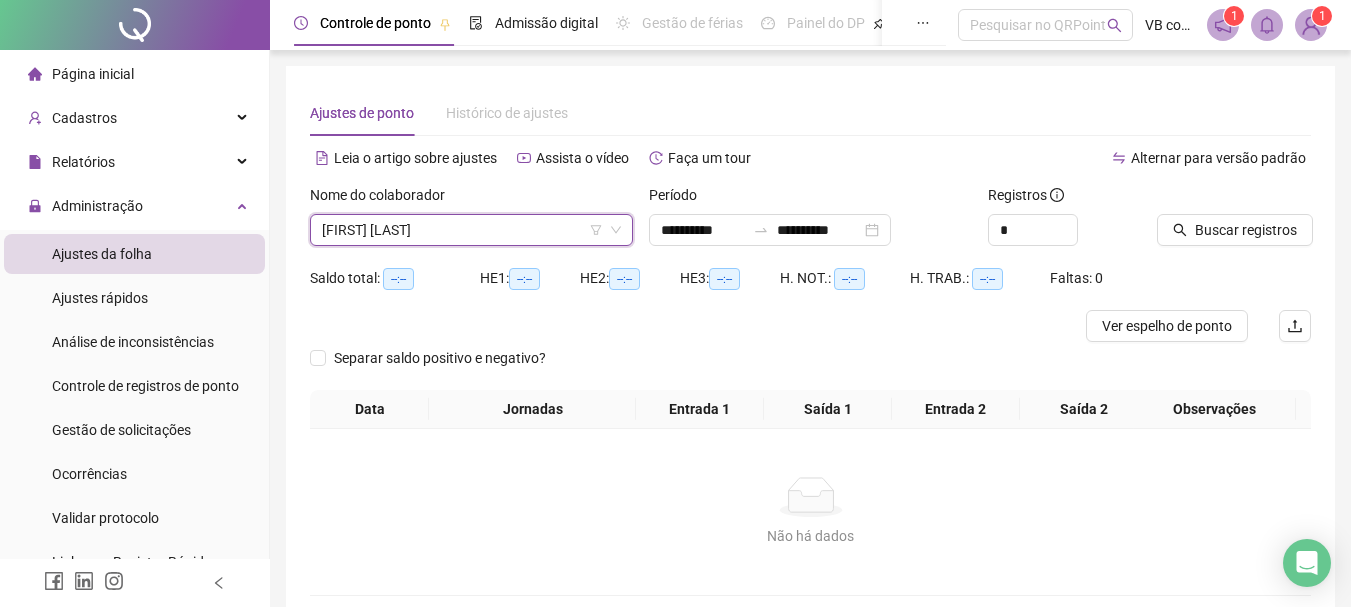click on "Nome do colaborador [FIRST] [LAST] [FIRST] [LAST]" at bounding box center (471, 223) 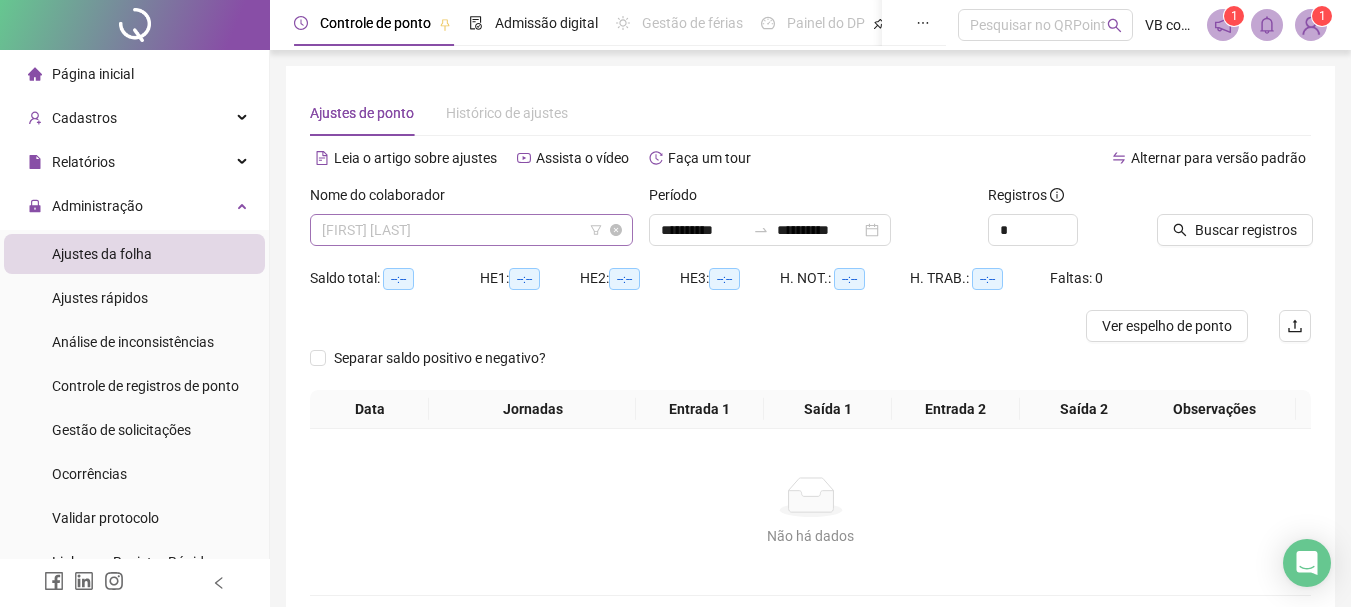 click on "[FIRST] [LAST]" at bounding box center (471, 230) 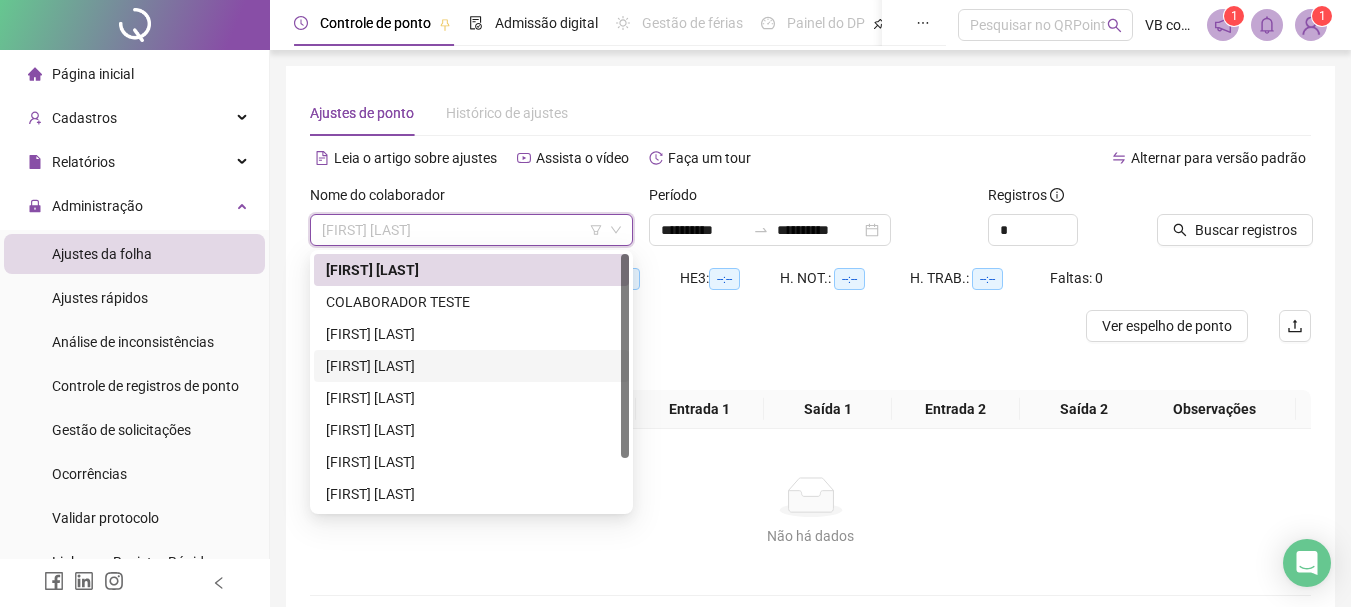 click on "[FIRST] [LAST]" at bounding box center [471, 366] 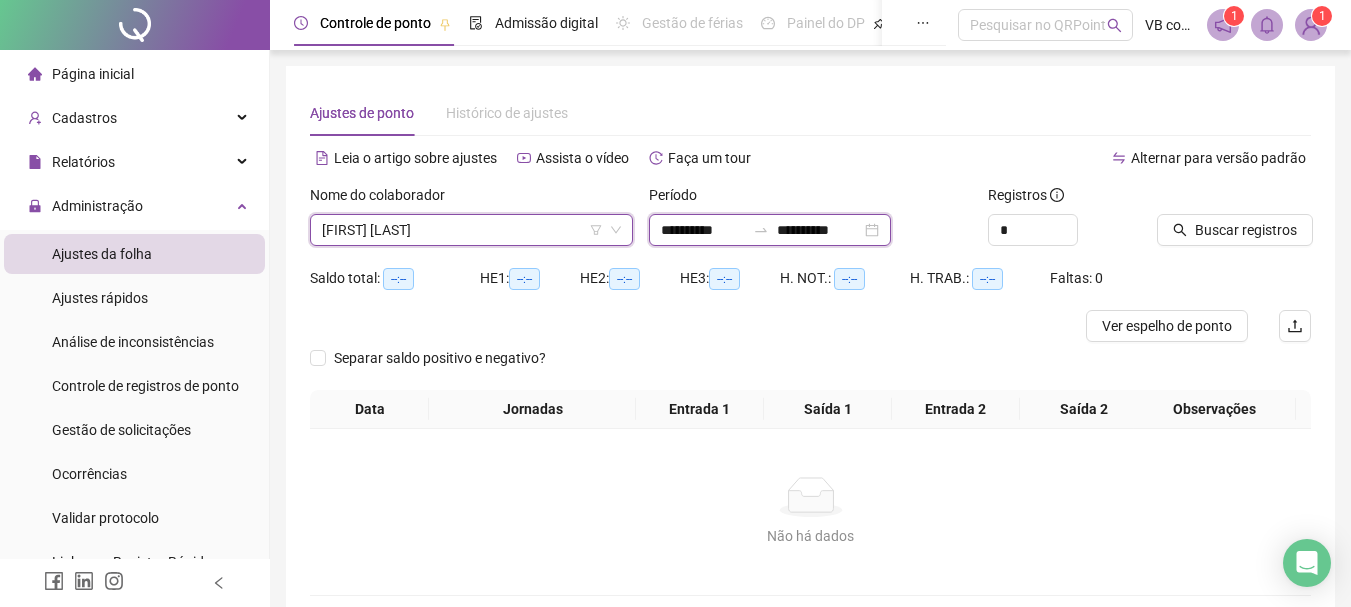 click on "**********" at bounding box center (703, 230) 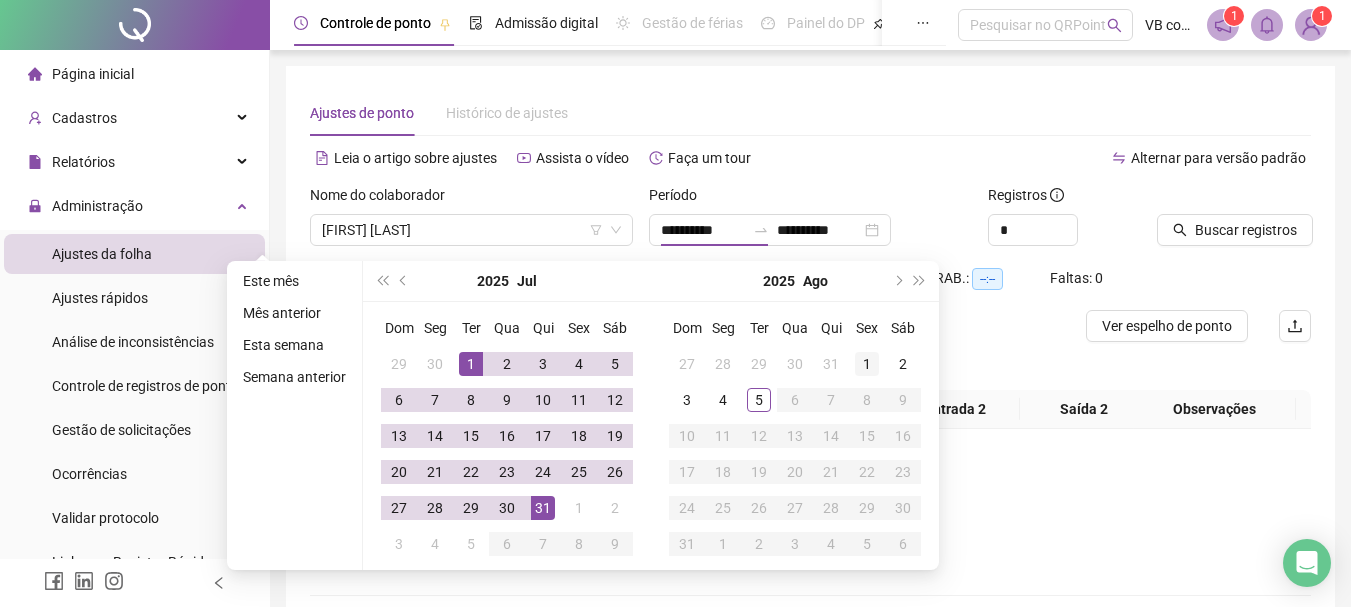 drag, startPoint x: 872, startPoint y: 381, endPoint x: 869, endPoint y: 371, distance: 10.440307 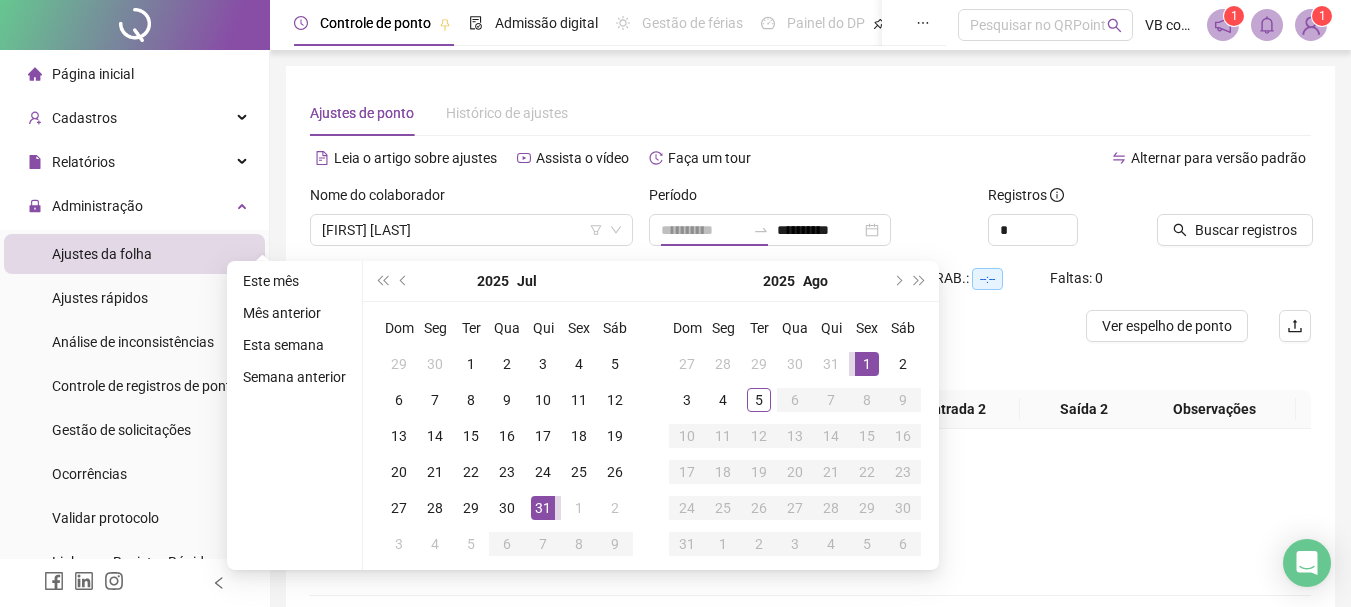 click on "1" at bounding box center [867, 364] 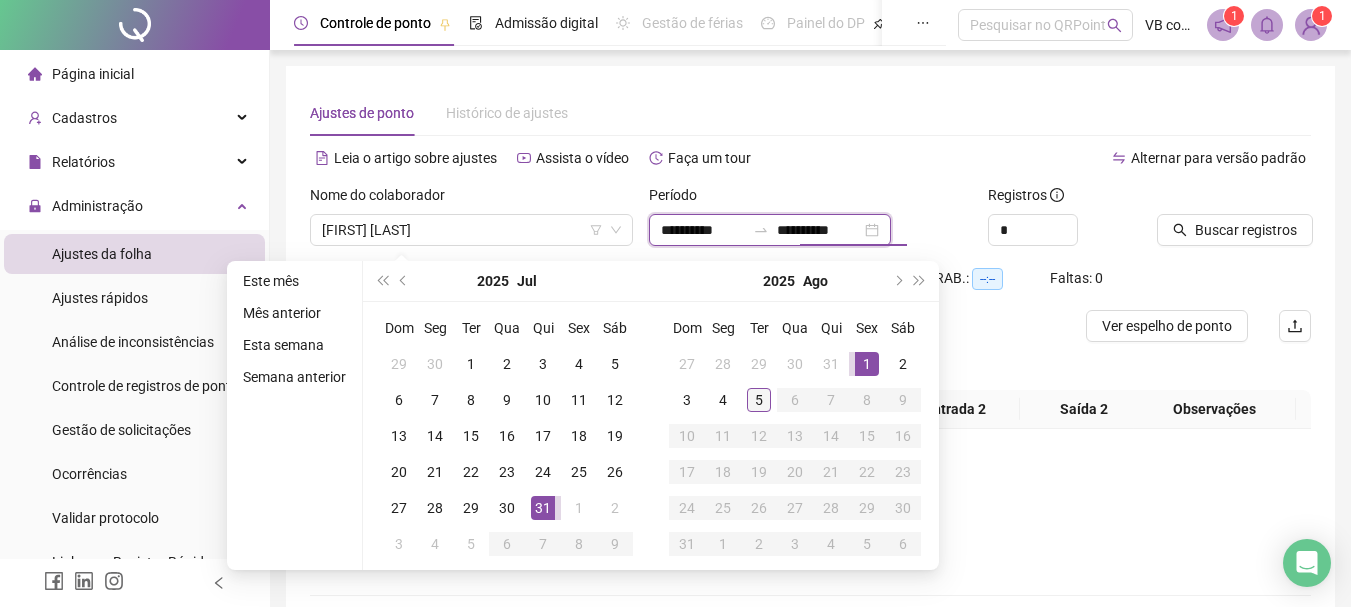 type on "**********" 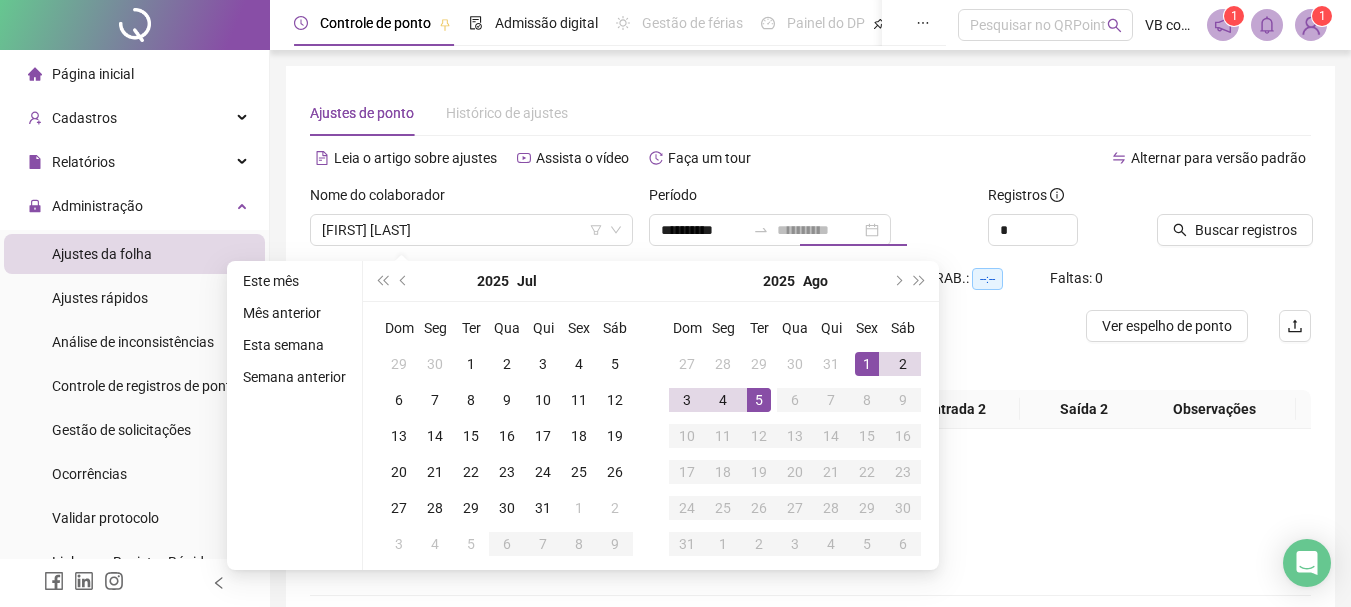 click on "5" at bounding box center (759, 400) 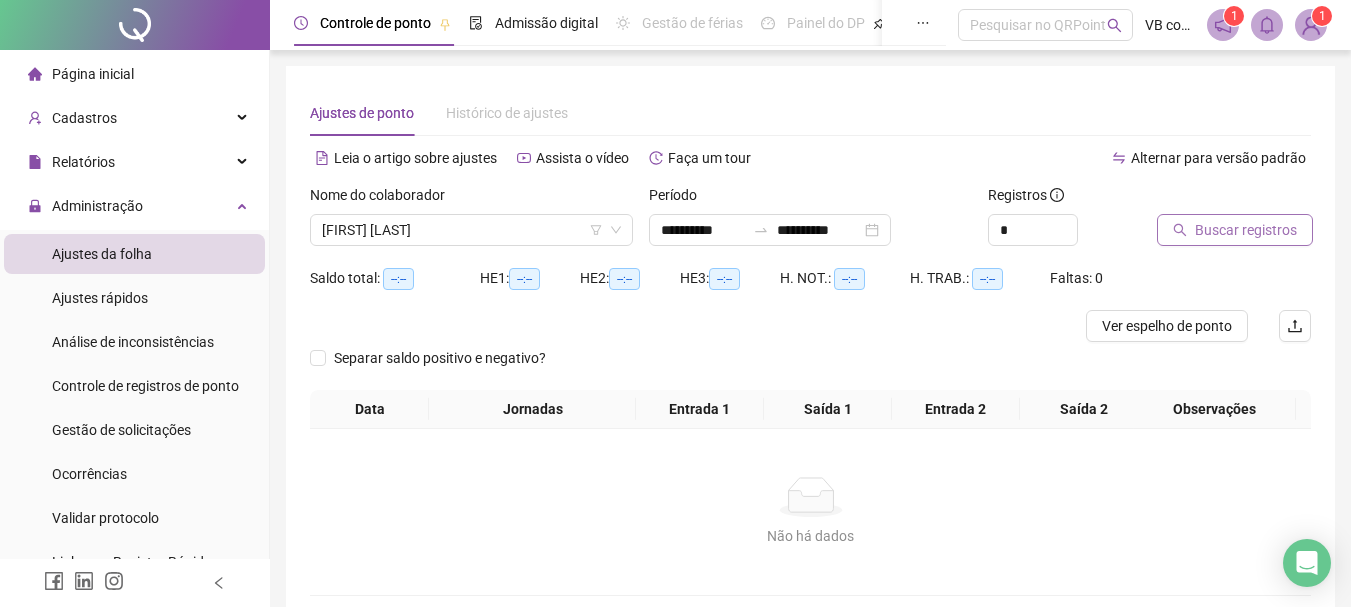 click on "Buscar registros" at bounding box center [1246, 230] 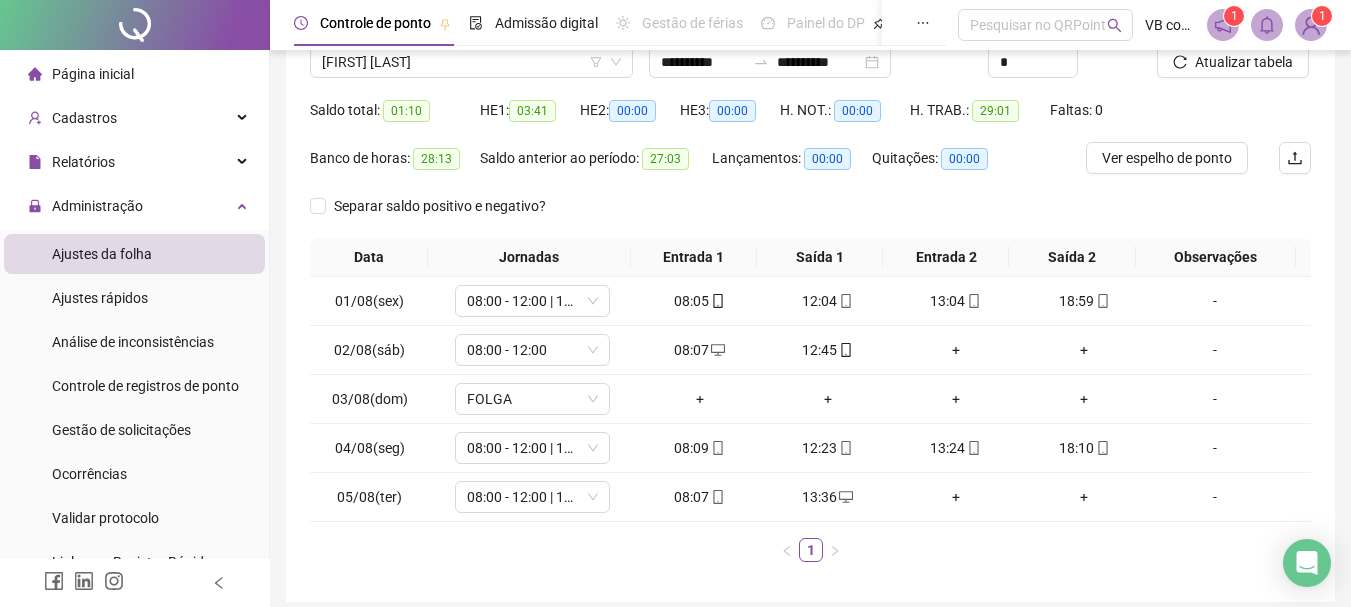 scroll, scrollTop: 200, scrollLeft: 0, axis: vertical 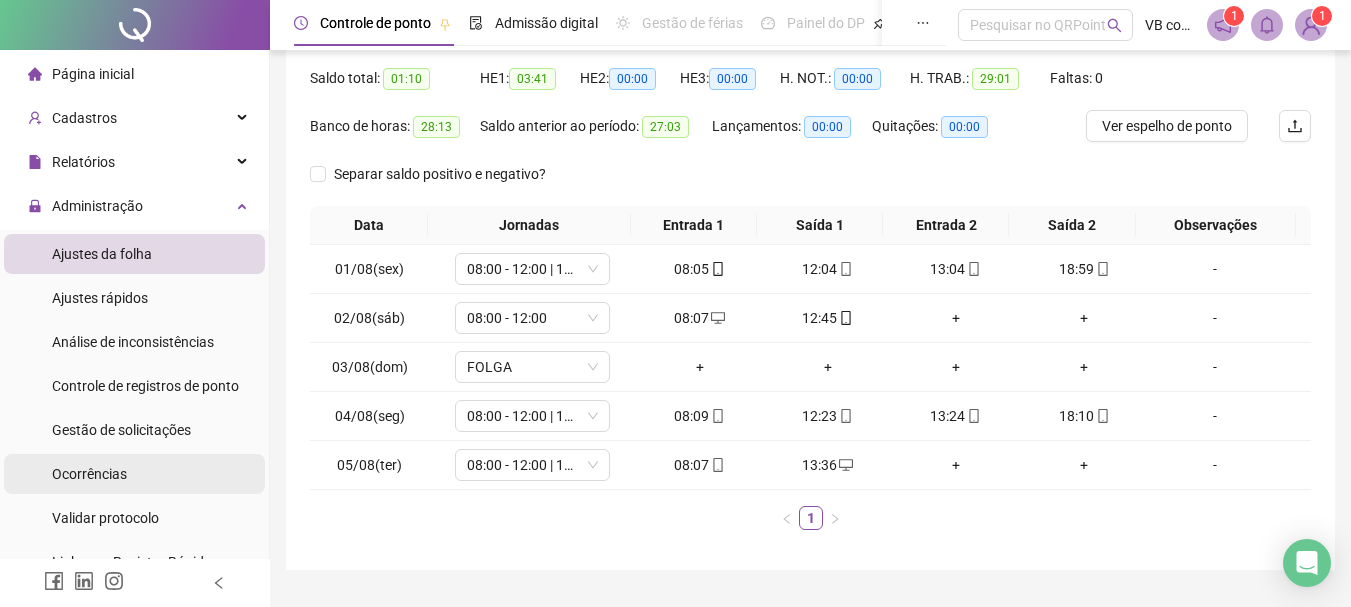 click on "Ocorrências" at bounding box center [134, 474] 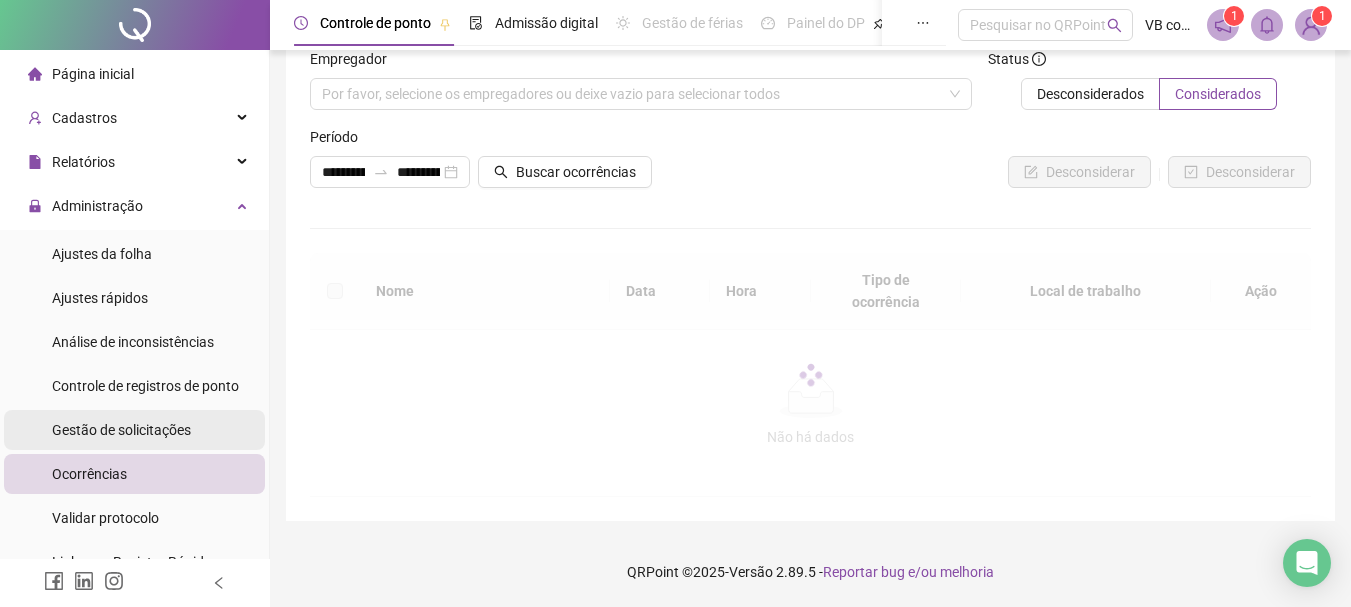 click on "Gestão de solicitações" at bounding box center (121, 430) 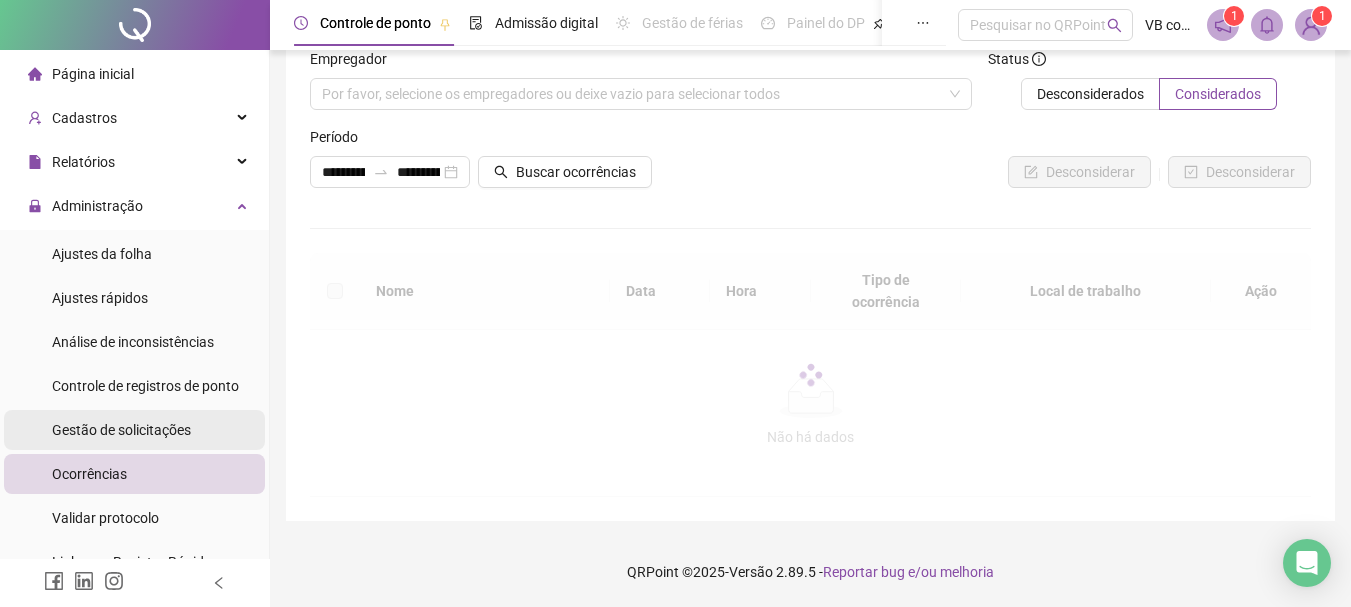 click on "Gestão de solicitações" at bounding box center (121, 430) 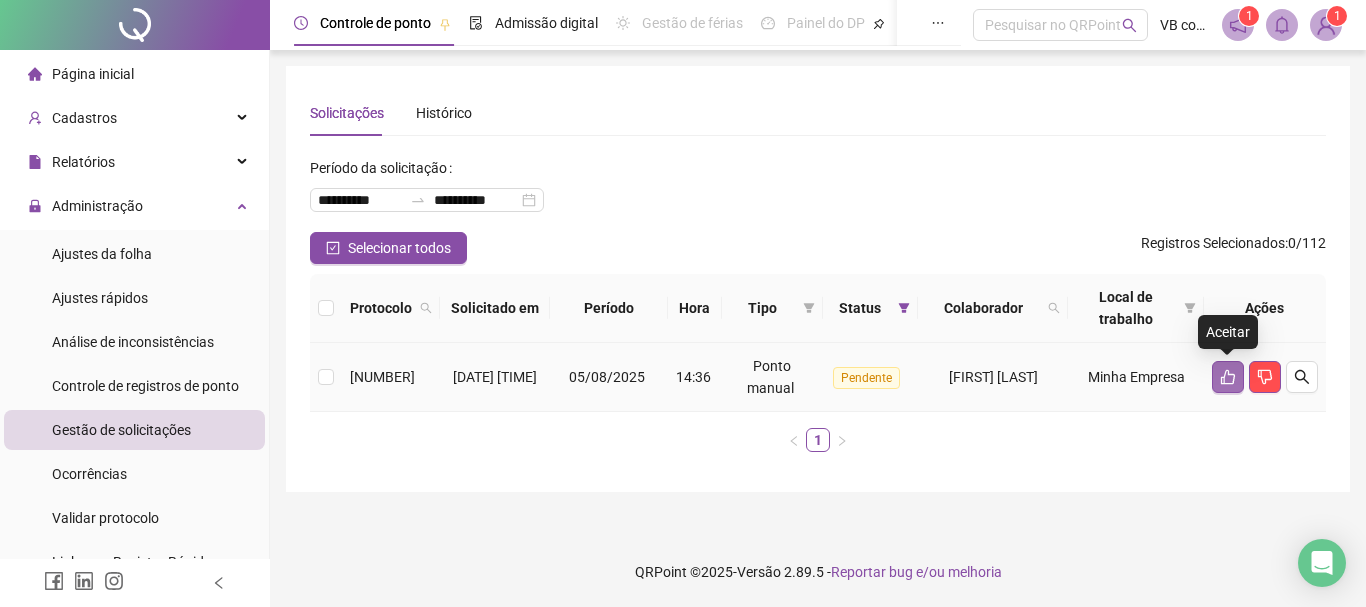 click 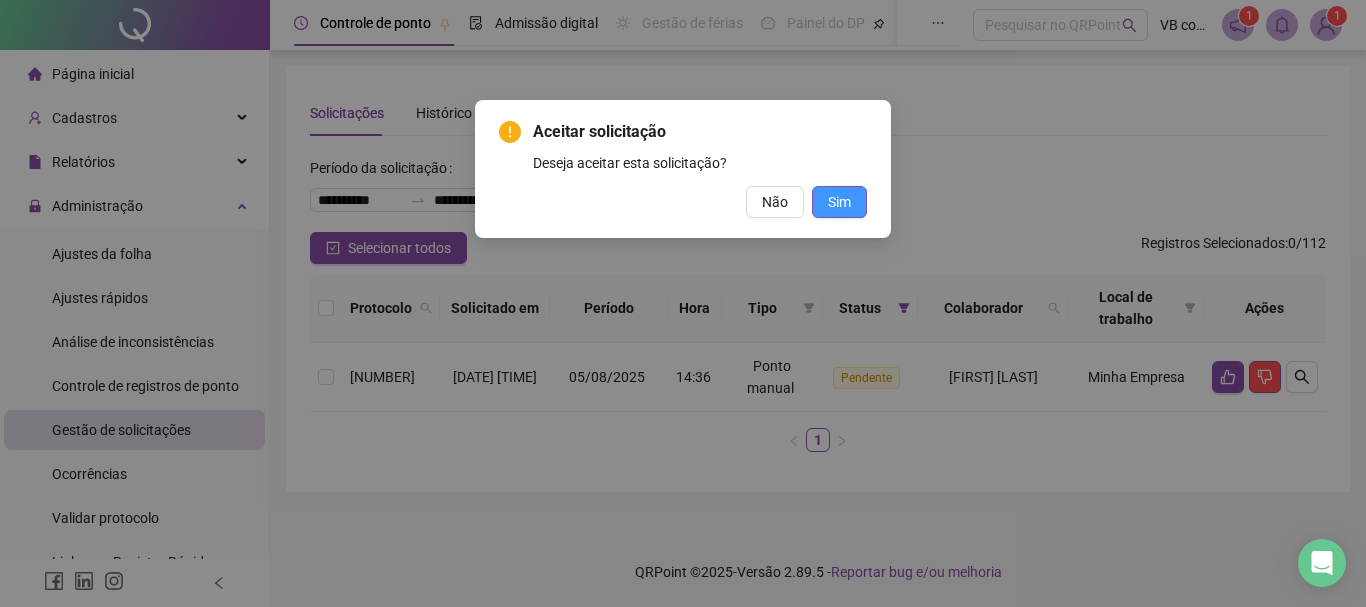 click on "Aceitar solicitação Deseja aceitar esta solicitação? Não Sim" at bounding box center (683, 169) 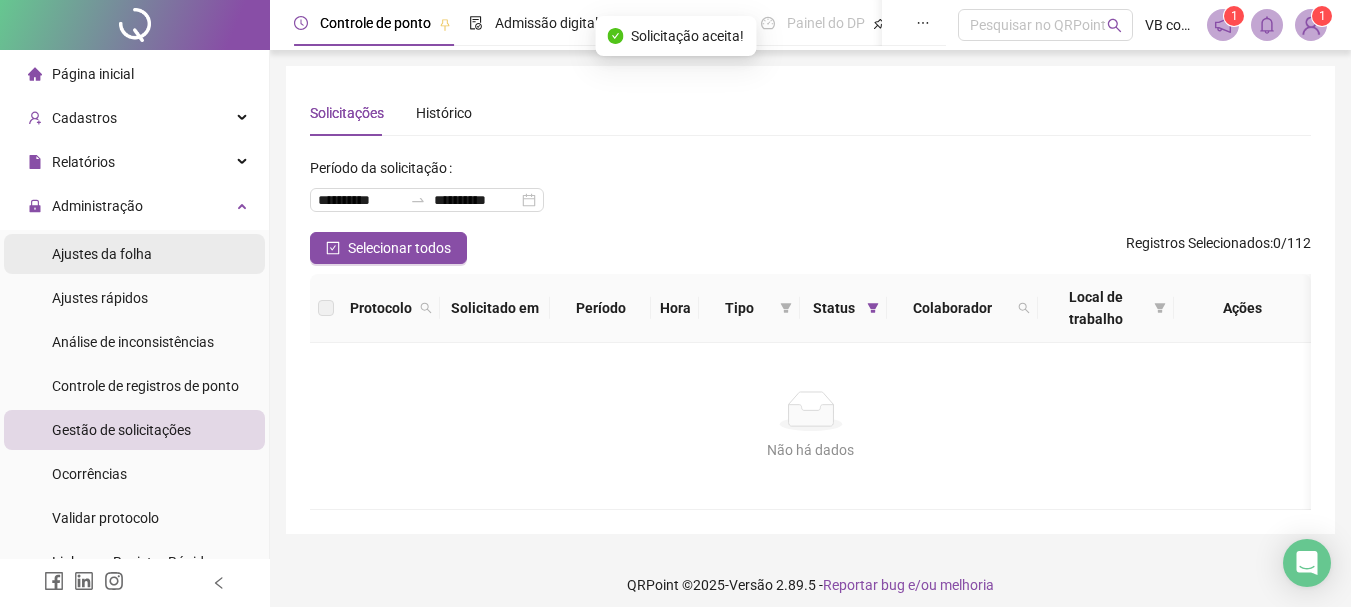 click on "Ajustes da folha" at bounding box center (134, 254) 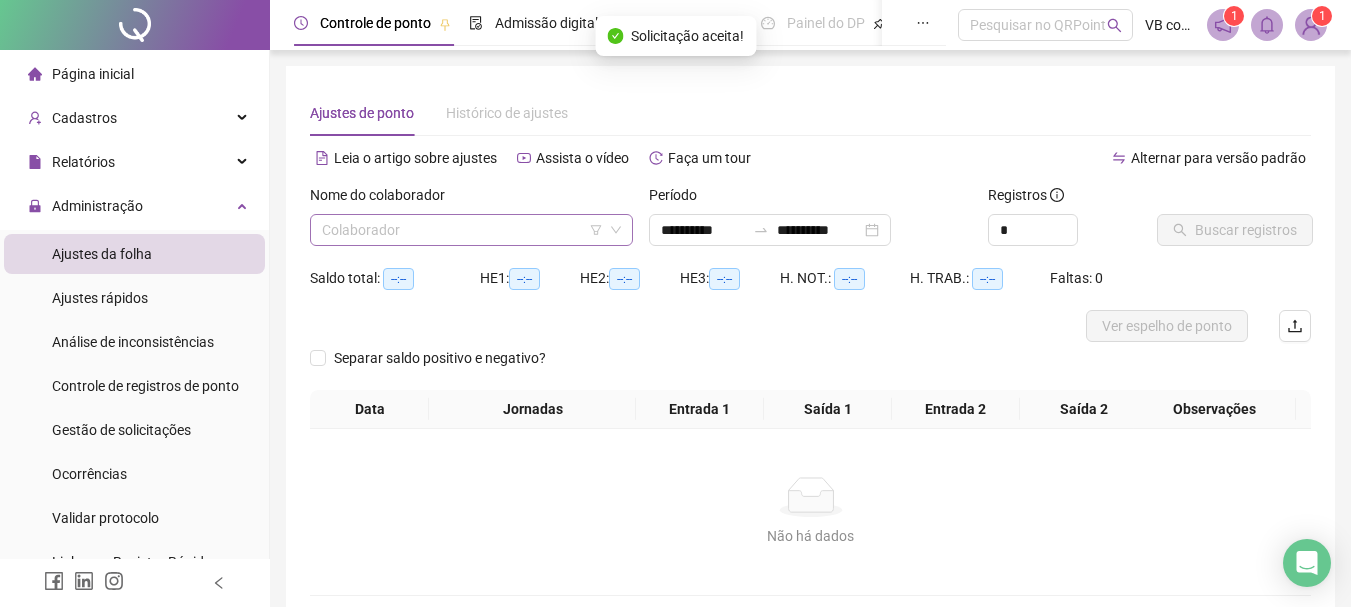 click at bounding box center (462, 230) 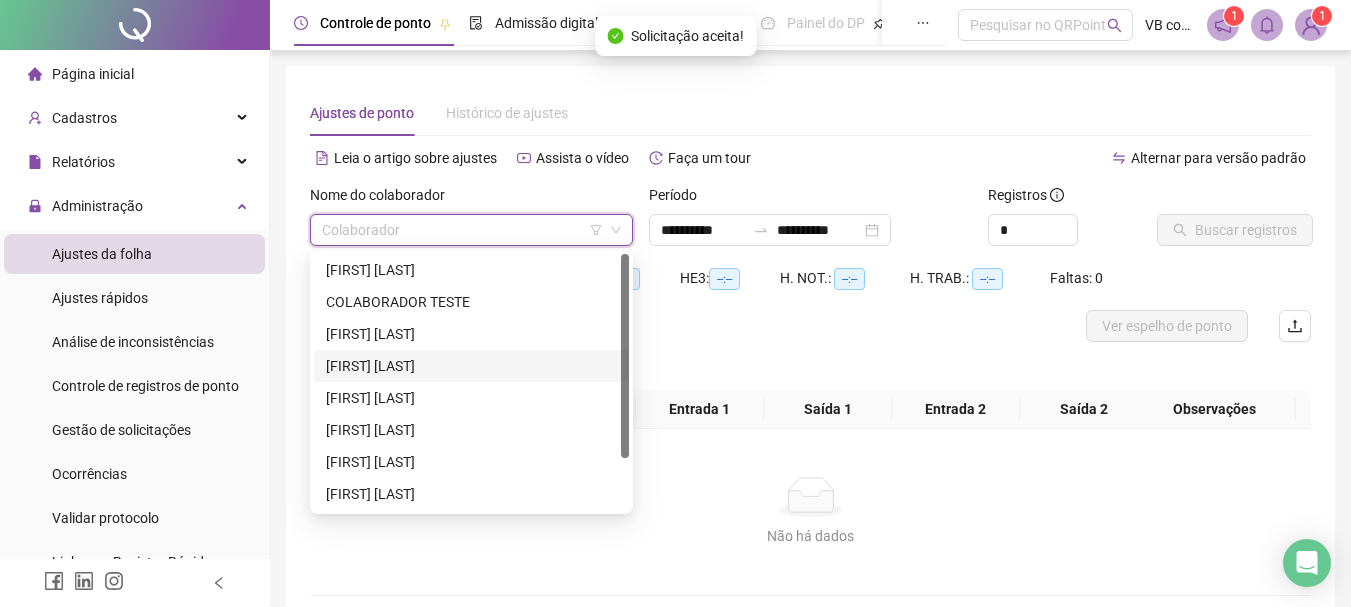 click on "[FIRST] [LAST]" at bounding box center [471, 366] 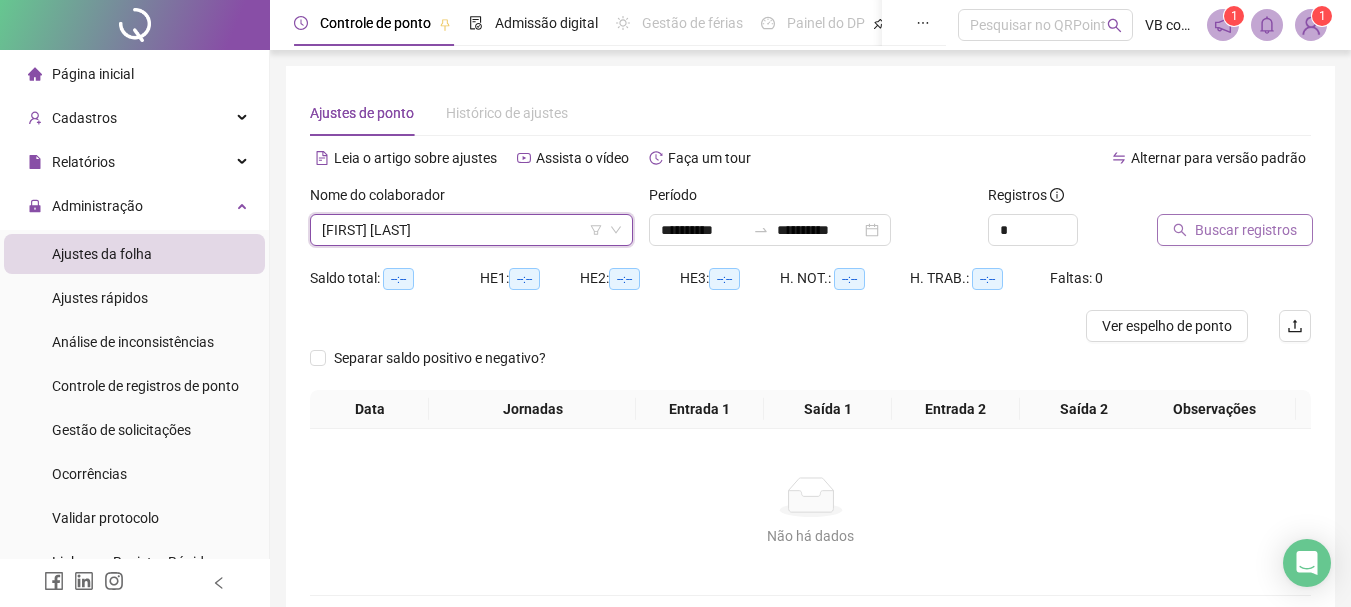 click on "Buscar registros" at bounding box center (1246, 230) 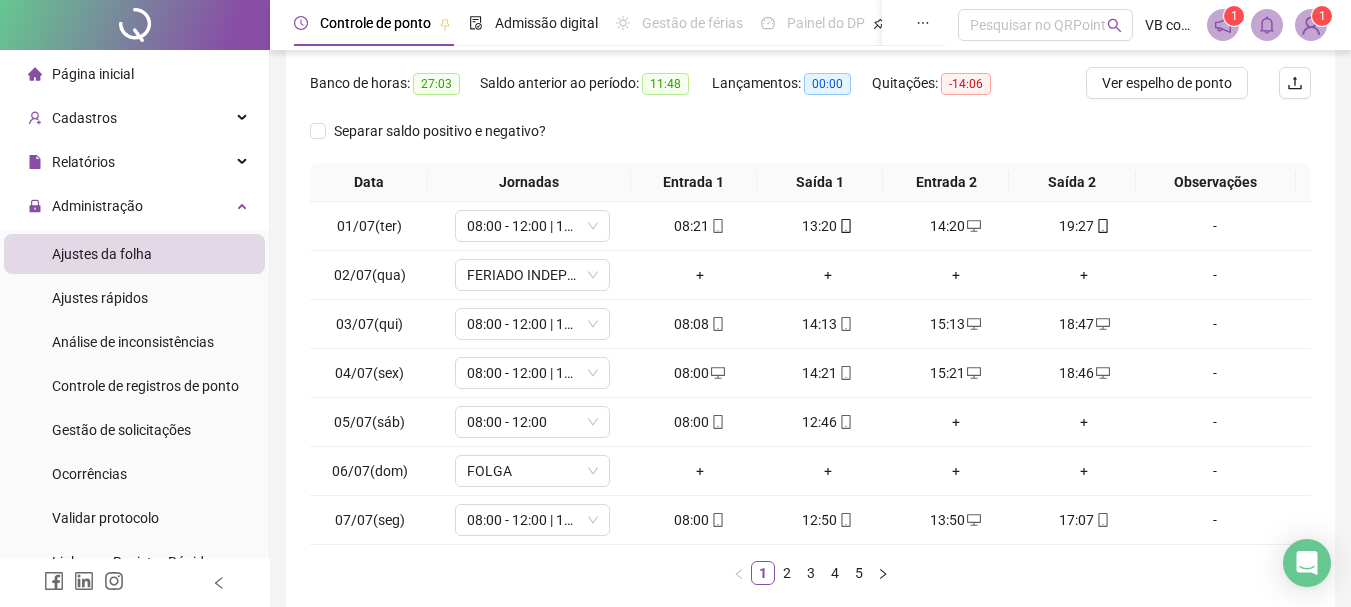 scroll, scrollTop: 147, scrollLeft: 0, axis: vertical 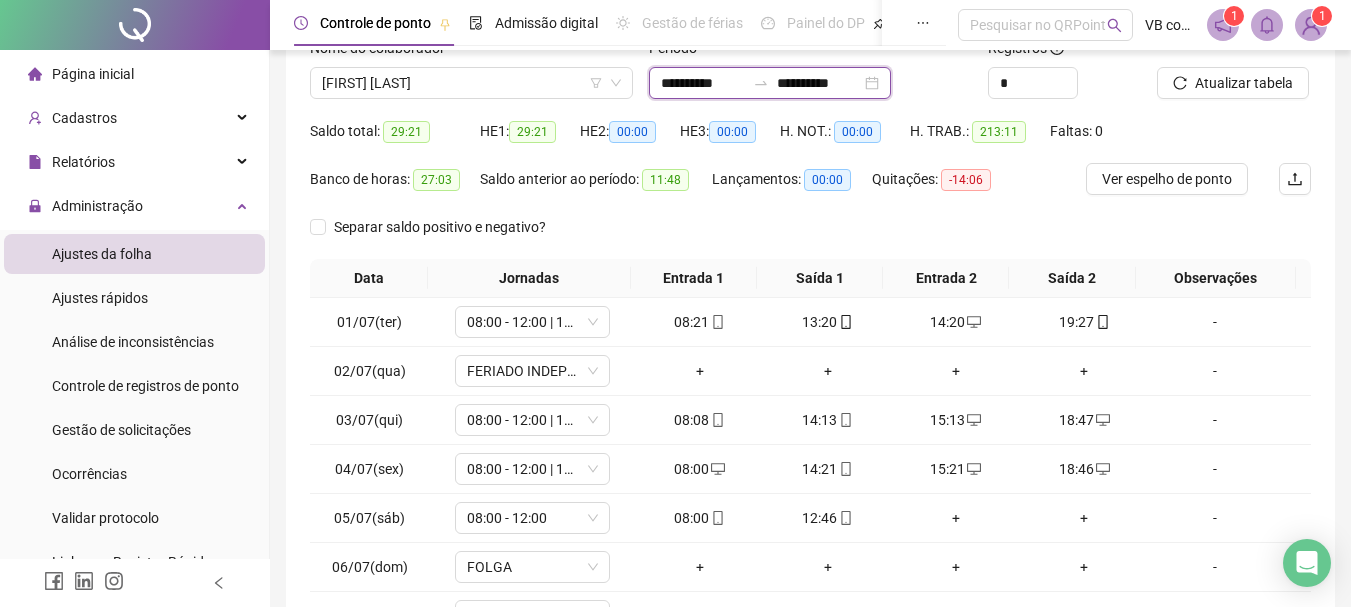 click on "**********" at bounding box center [703, 83] 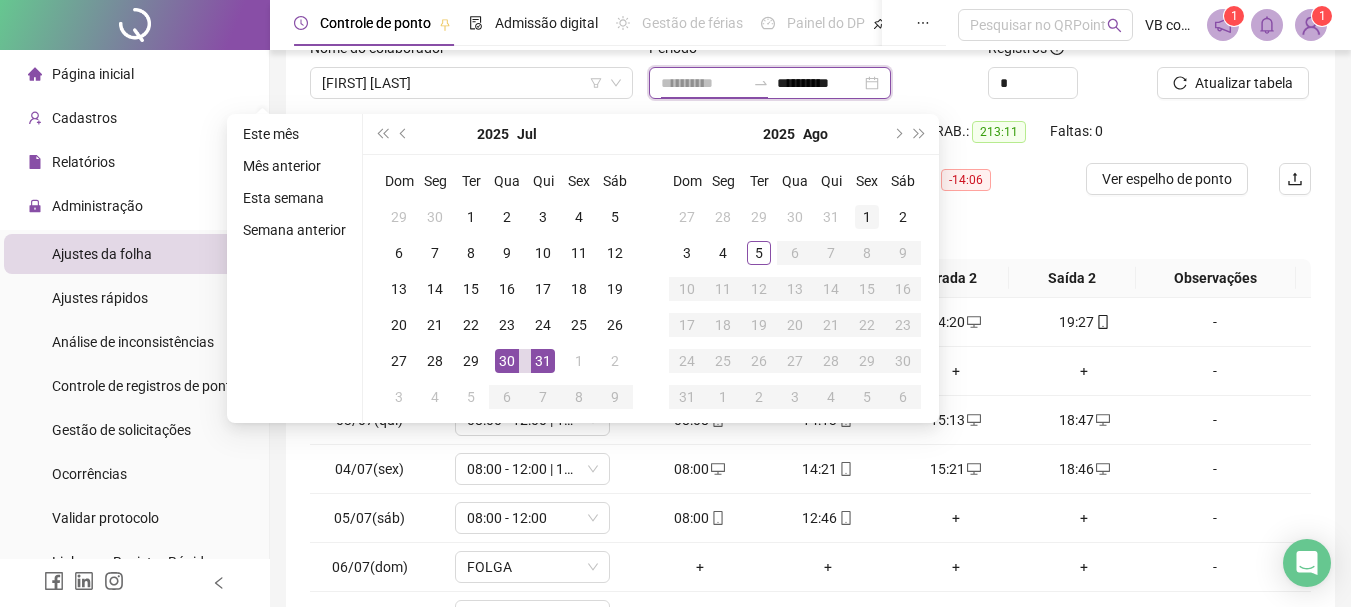 type on "**********" 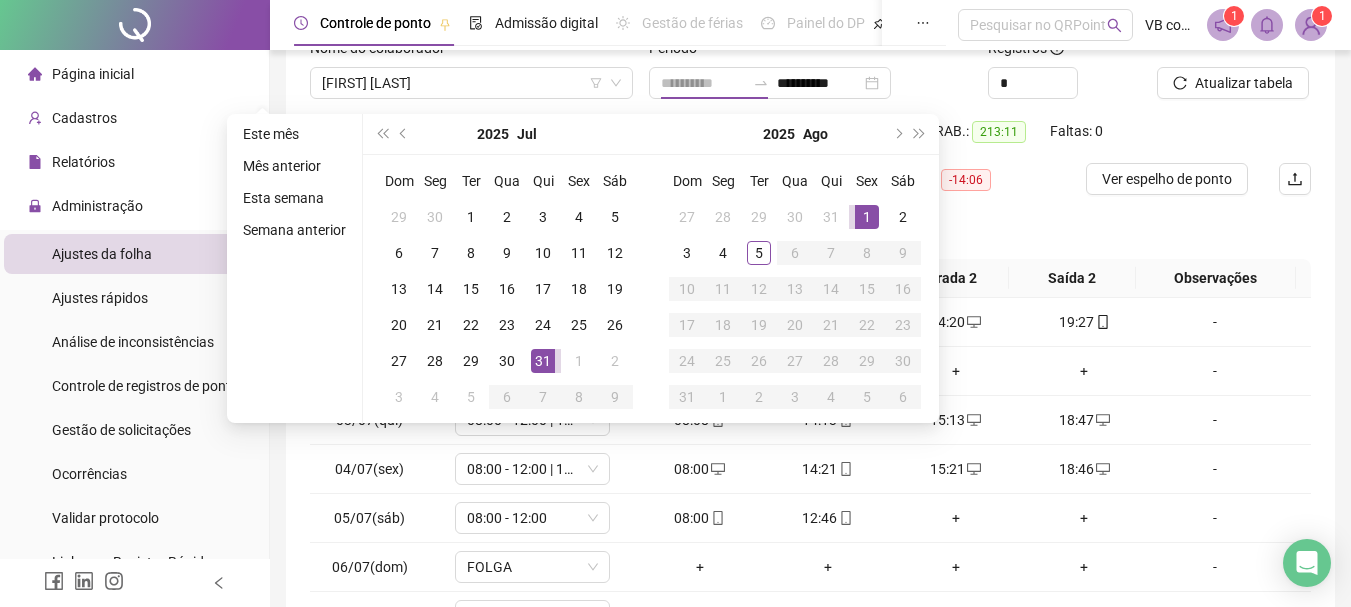 click on "1" at bounding box center (867, 217) 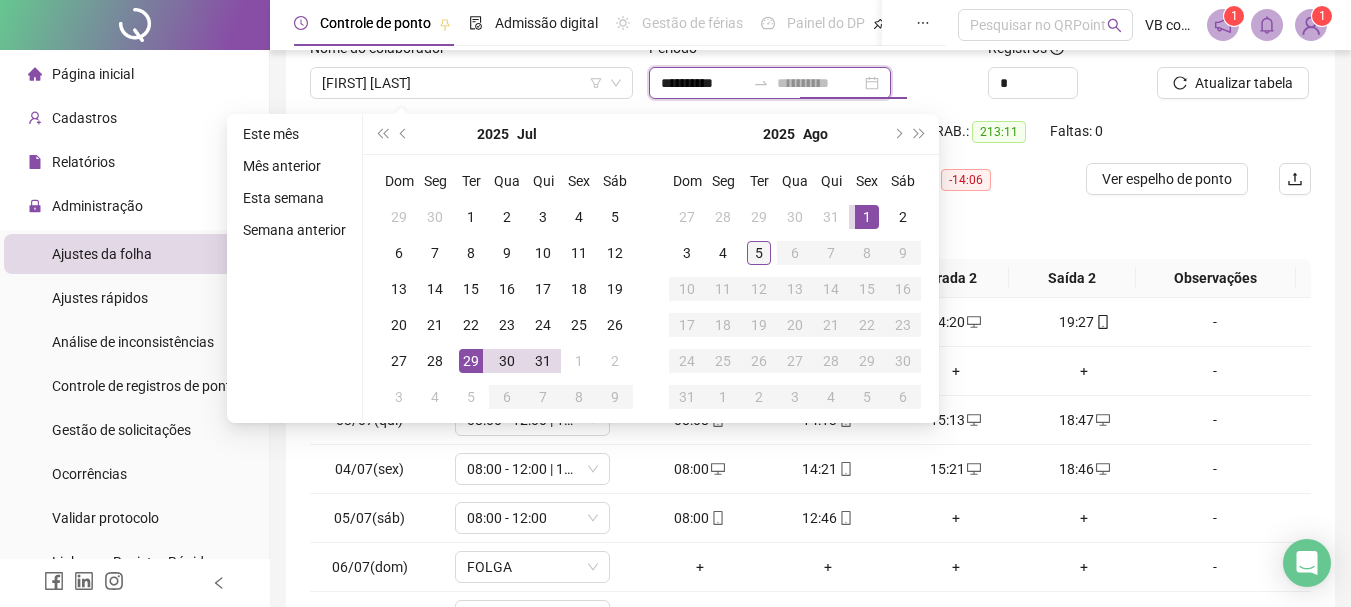 type on "**********" 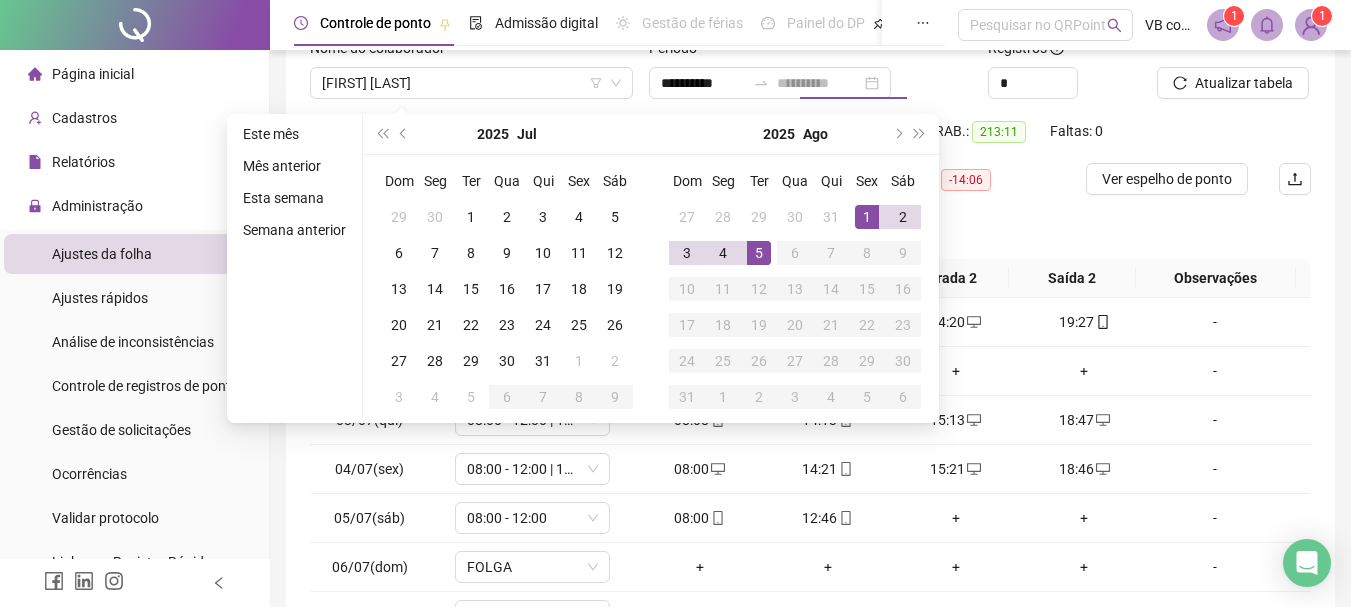 click on "5" at bounding box center [759, 253] 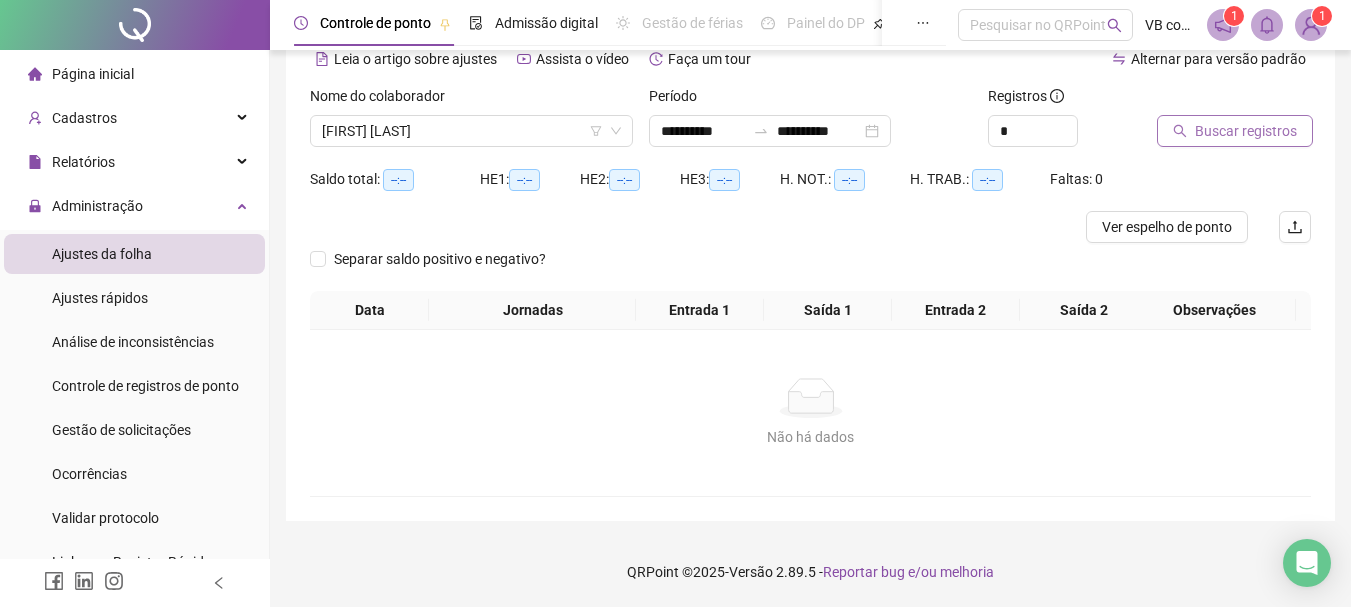 click on "Buscar registros" at bounding box center [1246, 131] 